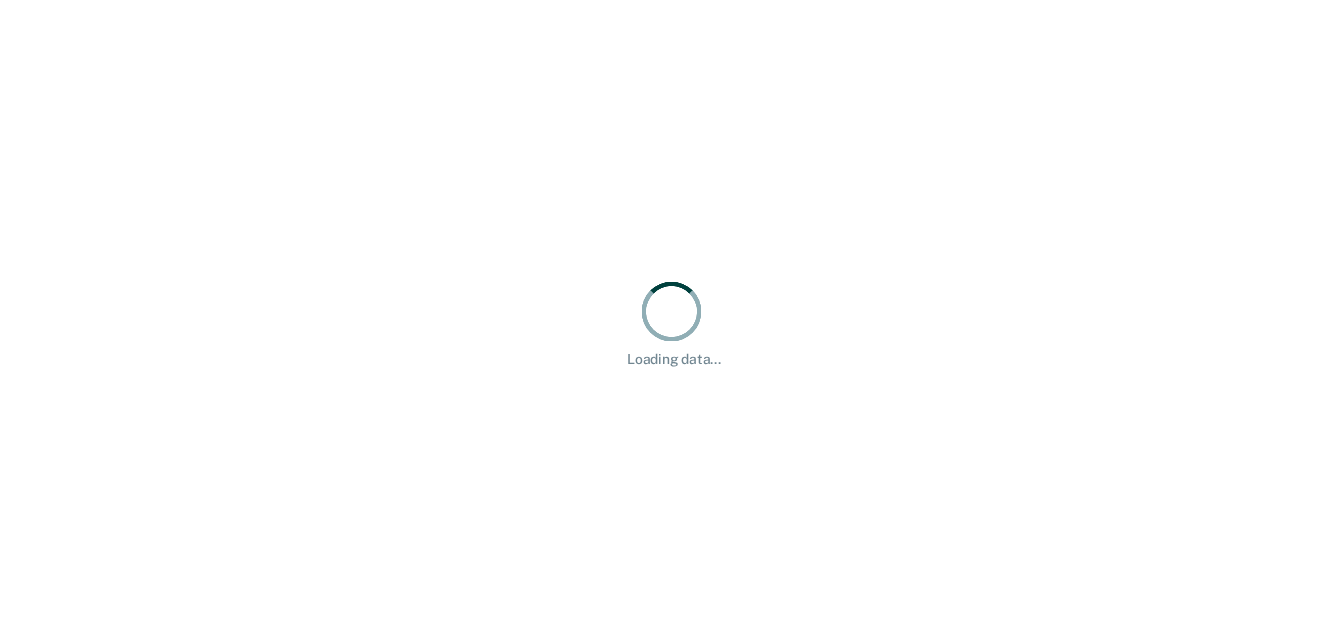 scroll, scrollTop: 0, scrollLeft: 0, axis: both 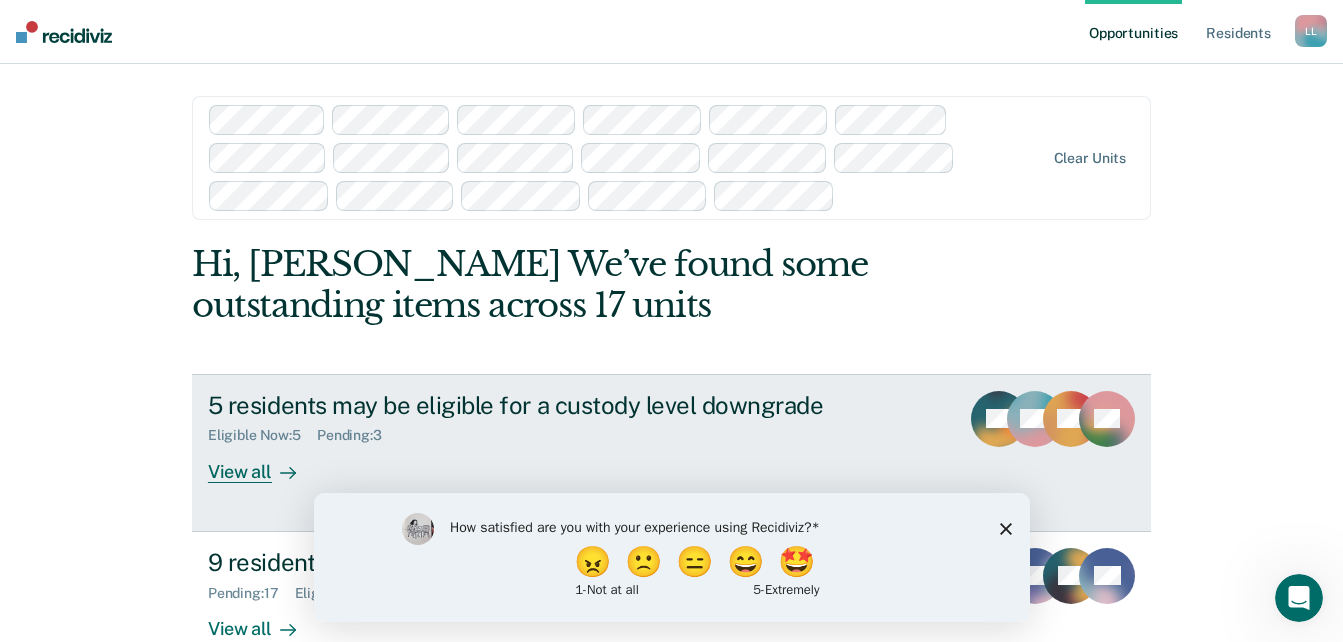 click on "View all" at bounding box center (264, 463) 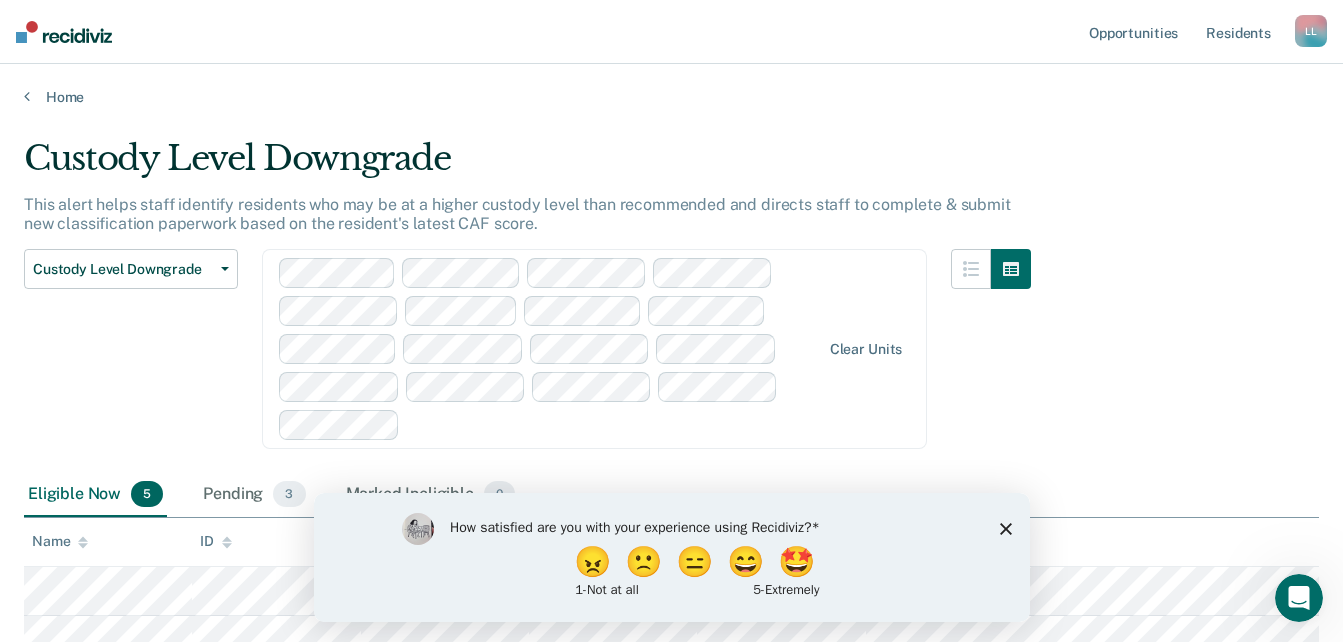 click 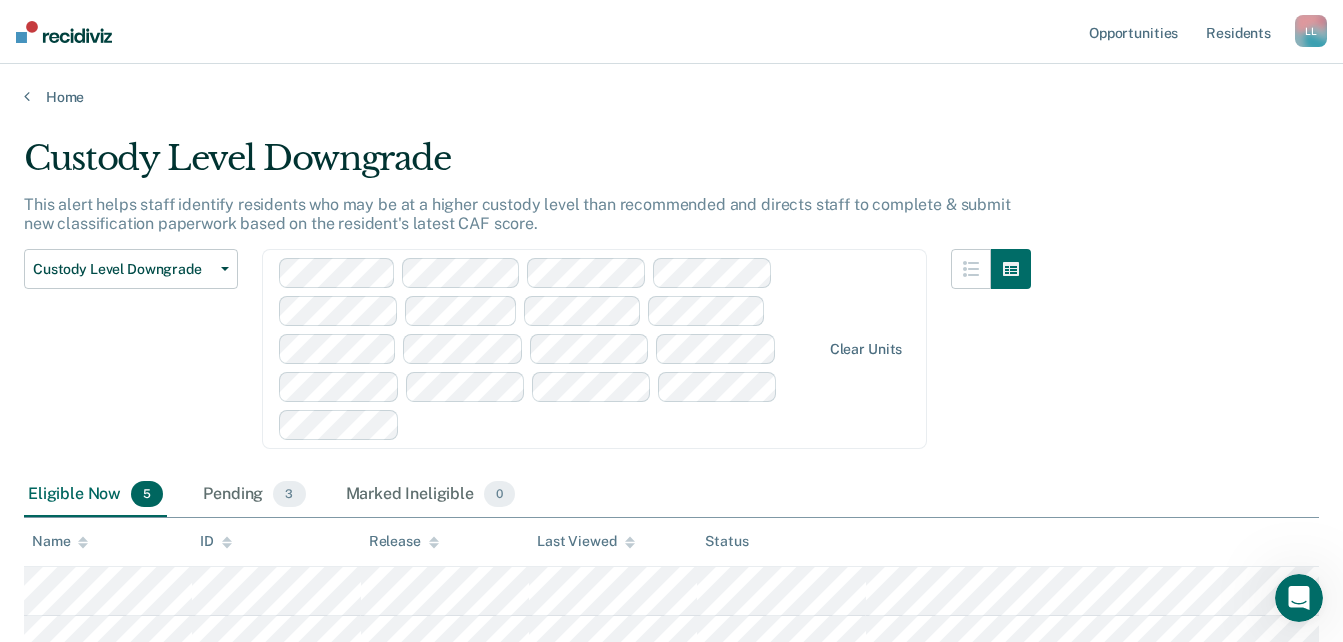 scroll, scrollTop: 293, scrollLeft: 0, axis: vertical 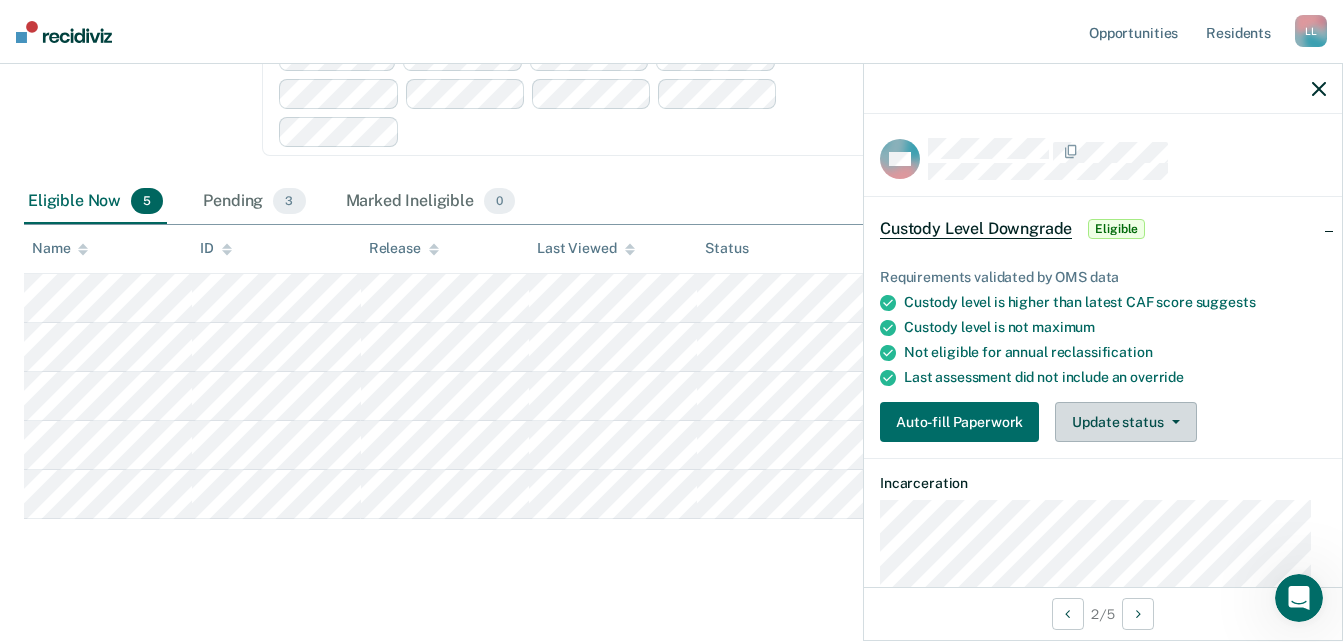 click on "Update status" at bounding box center [1125, 422] 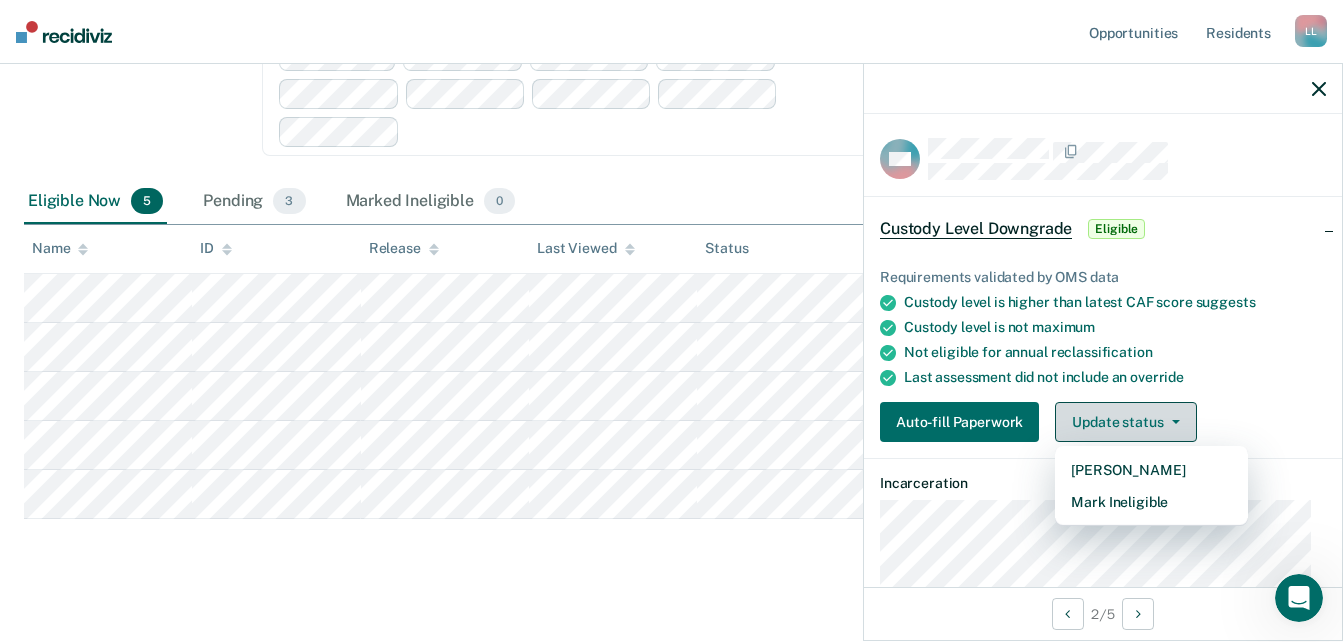 scroll, scrollTop: 265, scrollLeft: 0, axis: vertical 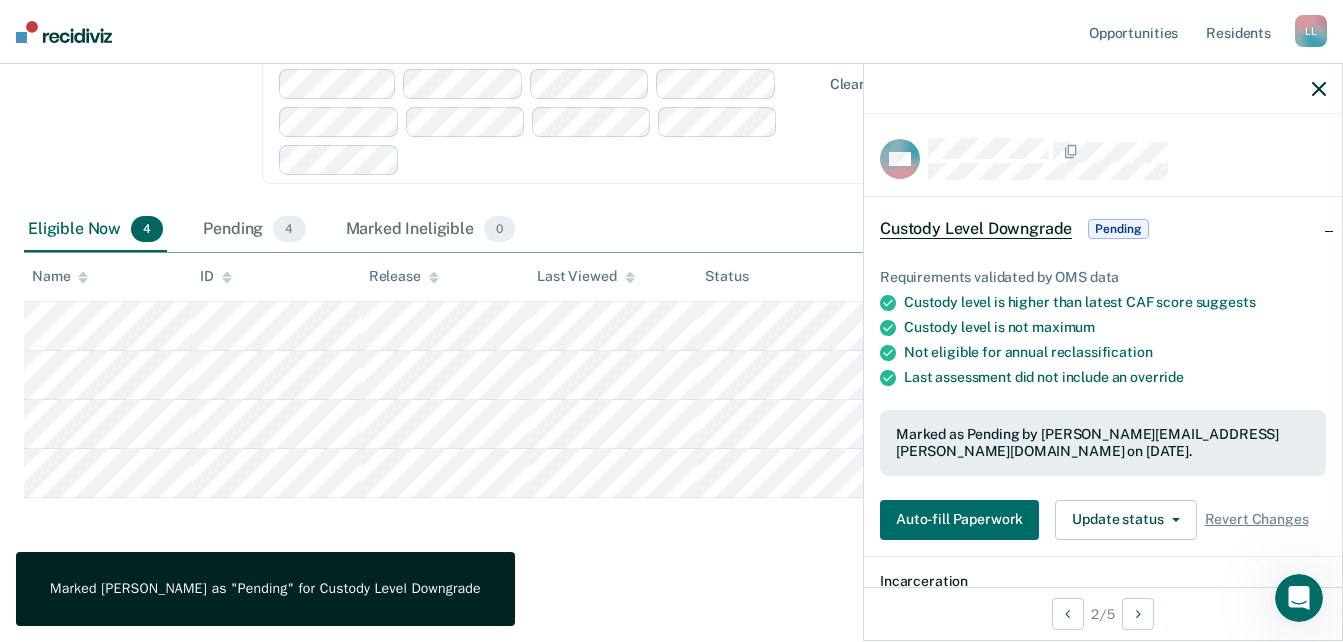 click 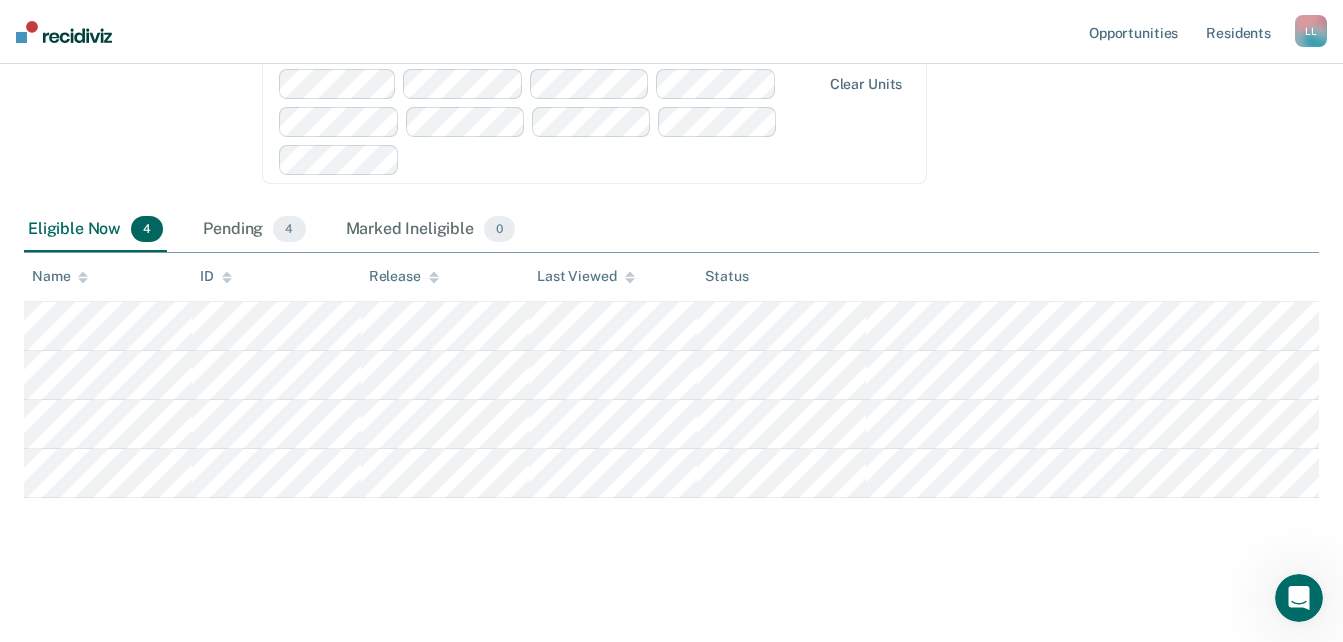 click on "Custody Level Downgrade   This alert helps staff identify residents who may be at a higher custody level than recommended and directs staff to complete & submit new classification paperwork based on the resident's latest CAF score. Custody Level Downgrade Custody Level Downgrade Annual Reclassification Initial Classification Clear   units Eligible Now 4 Pending 4 Marked Ineligible 0
To pick up a draggable item, press the space bar.
While dragging, use the arrow keys to move the item.
Press space again to drop the item in its new position, or press escape to cancel.
Name ID Release Last Viewed Status" at bounding box center (671, 214) 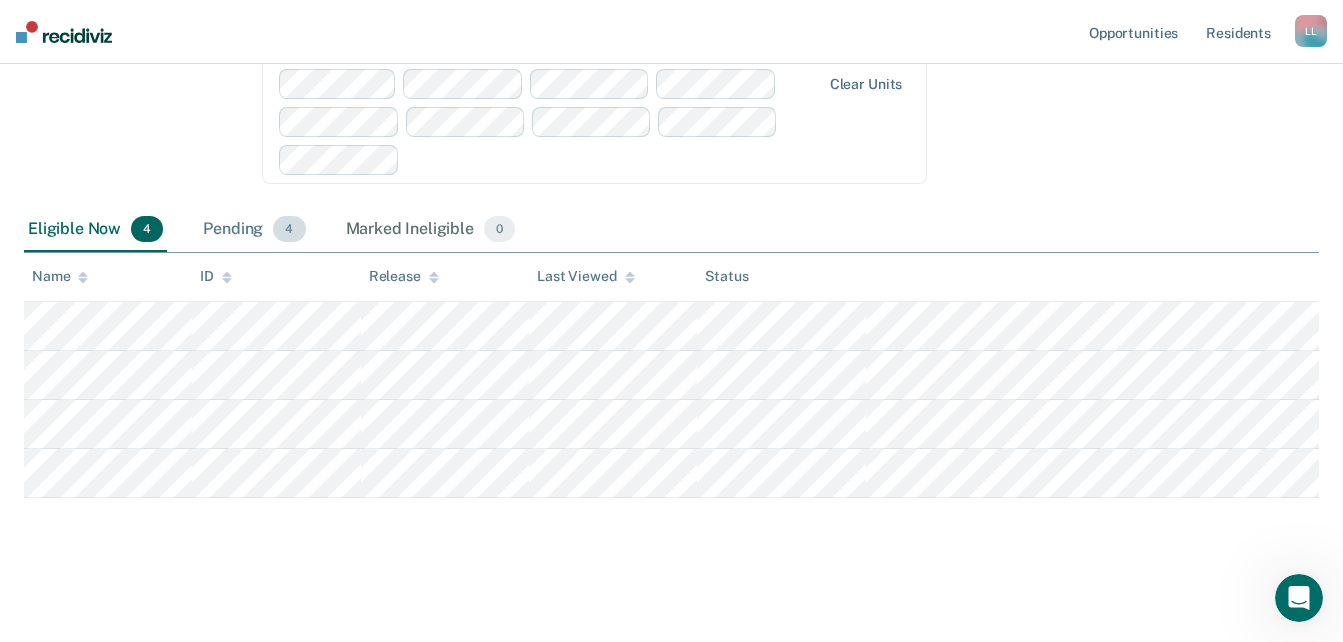 click on "Pending 4" at bounding box center (254, 230) 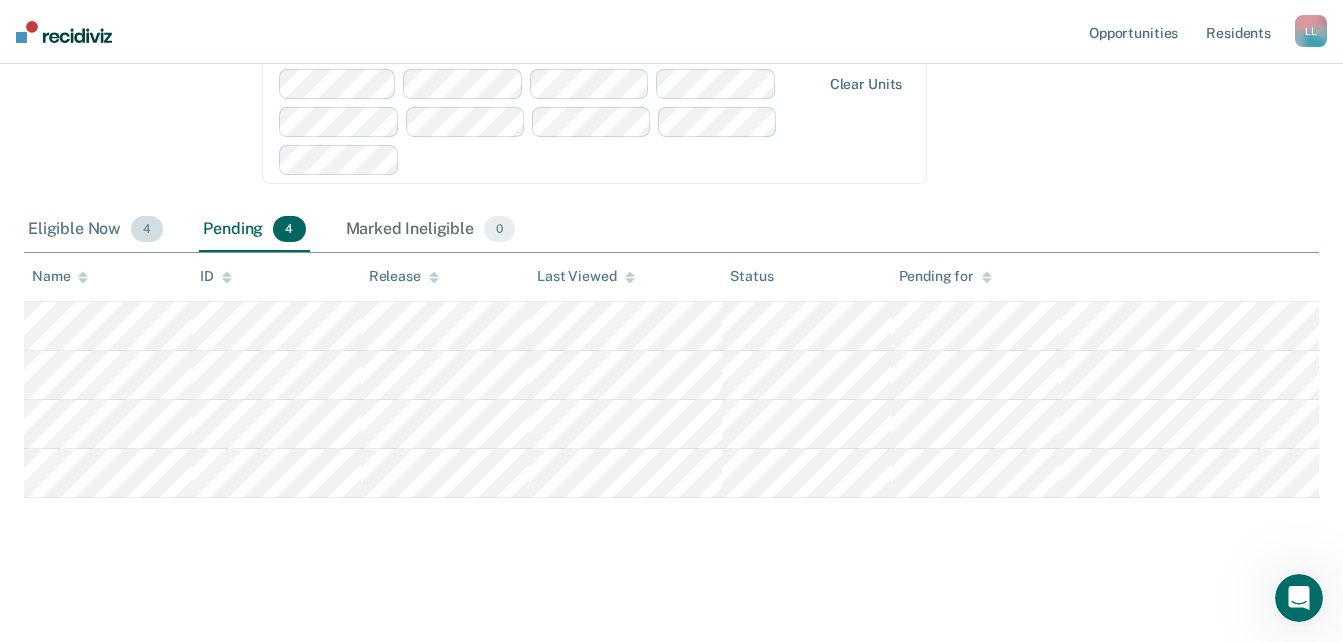 click on "Eligible Now 4" at bounding box center (95, 230) 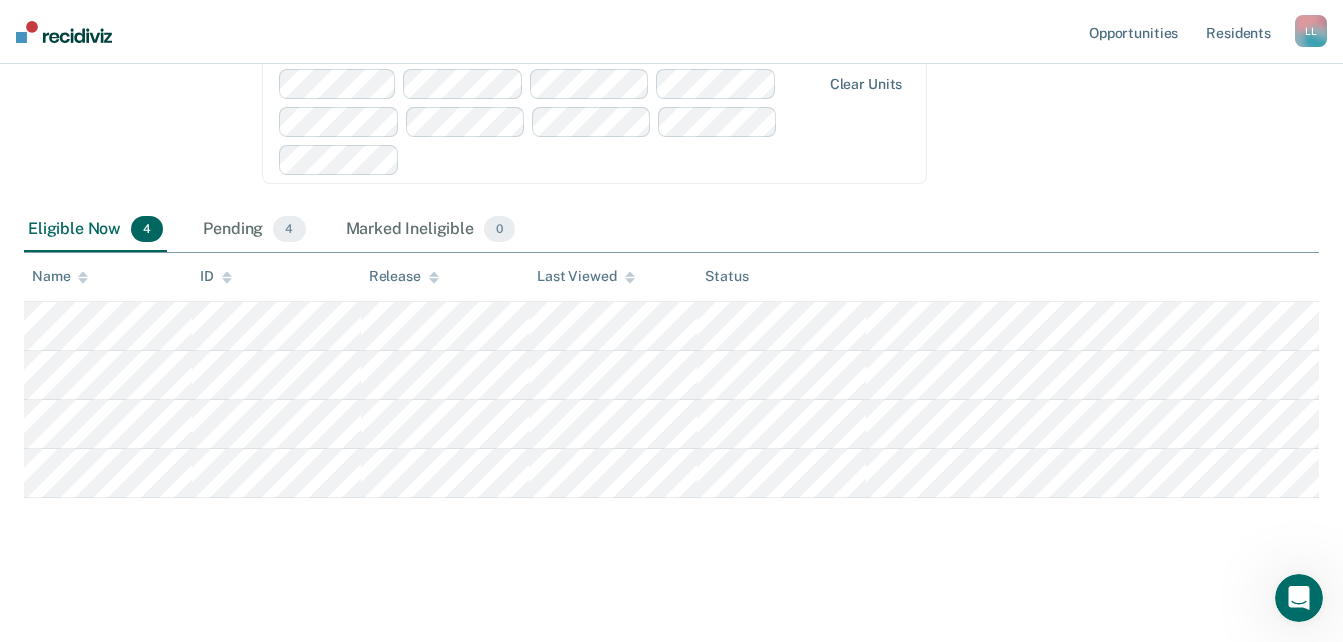 click on "Custody Level Downgrade   This alert helps staff identify residents who may be at a higher custody level than recommended and directs staff to complete & submit new classification paperwork based on the resident's latest CAF score. Custody Level Downgrade Custody Level Downgrade Annual Reclassification Initial Classification Clear   units Eligible Now 4 Pending 4 Marked Ineligible 0
To pick up a draggable item, press the space bar.
While dragging, use the arrow keys to move the item.
Press space again to drop the item in its new position, or press escape to cancel.
Name ID Release Last Viewed Status" at bounding box center (671, 238) 